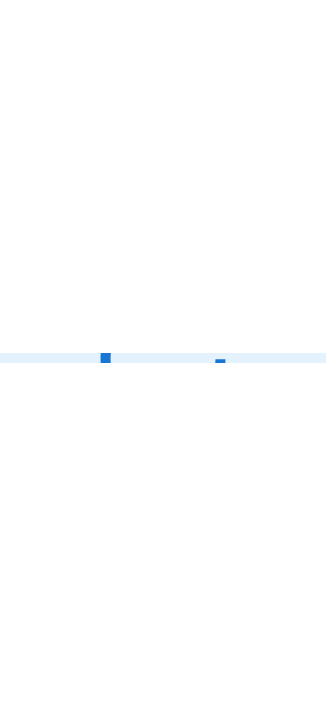 scroll, scrollTop: 0, scrollLeft: 0, axis: both 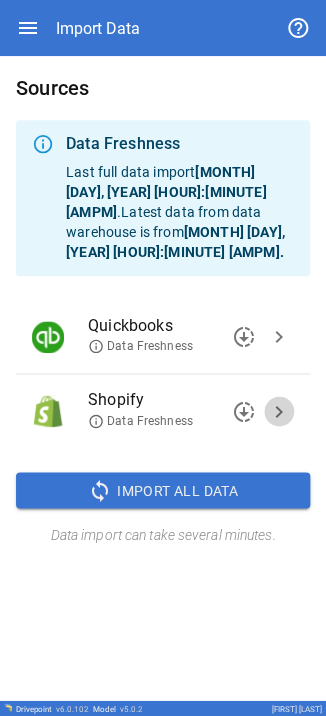 click on "chevron_right" at bounding box center (279, 411) 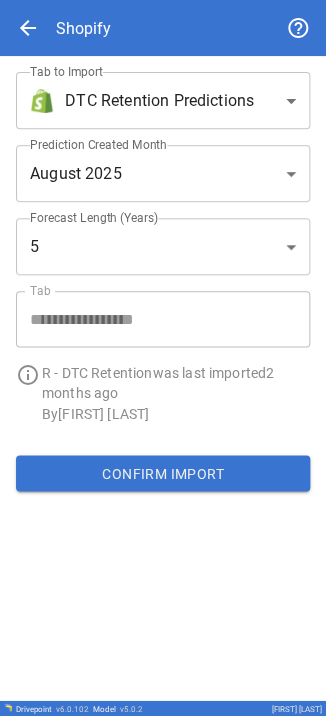 click on "**********" at bounding box center [163, 358] 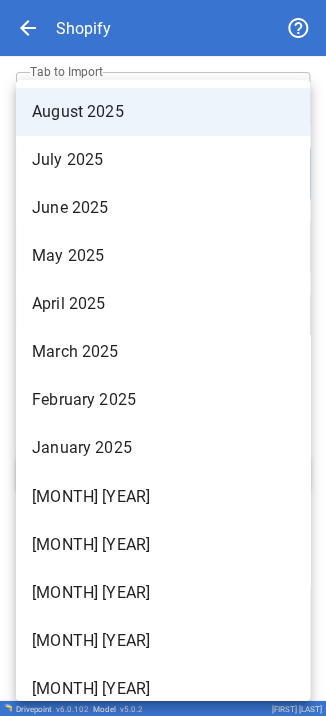 click at bounding box center [163, 358] 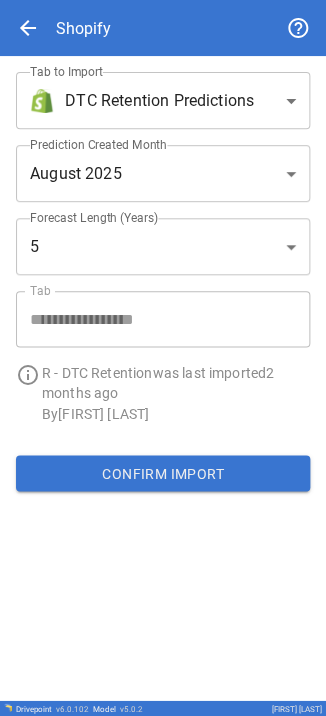 click on "**********" at bounding box center [163, 358] 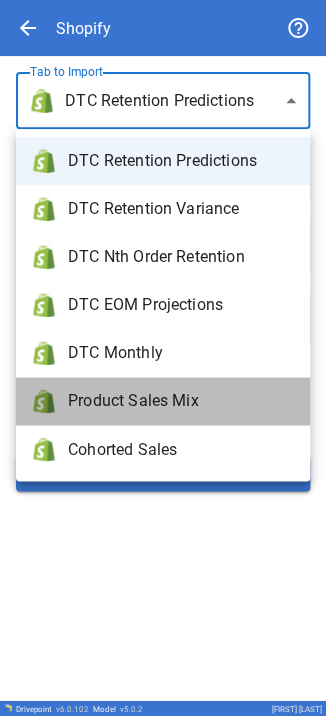 click on "Product Sales Mix" at bounding box center (181, 401) 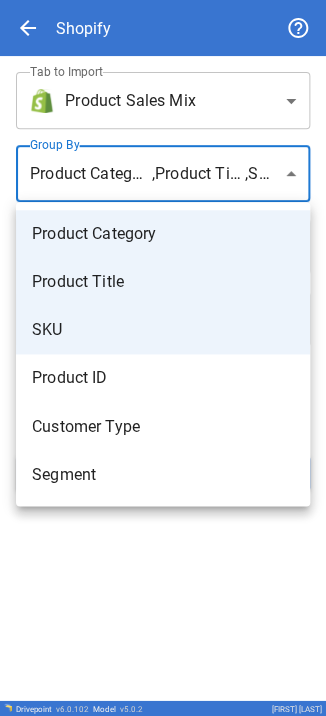 click on "**********" at bounding box center (163, 358) 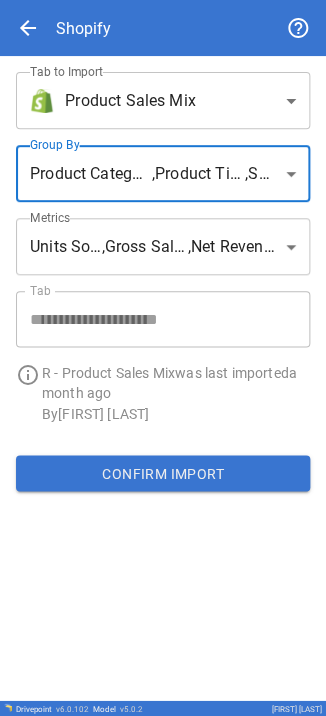click on "**********" at bounding box center (163, 358) 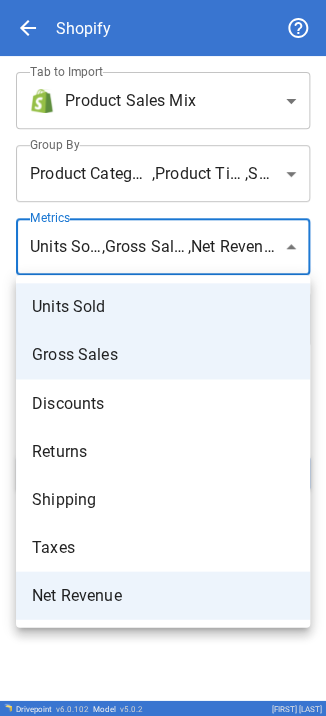 type 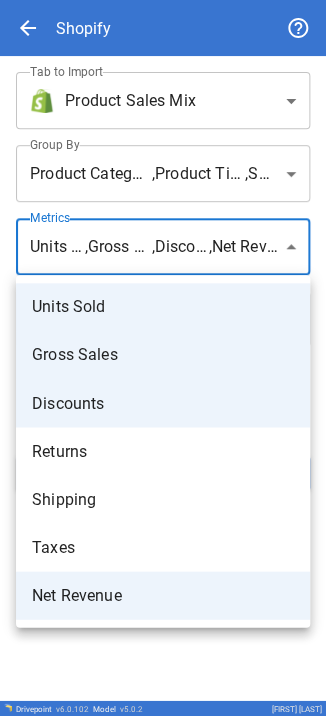 type 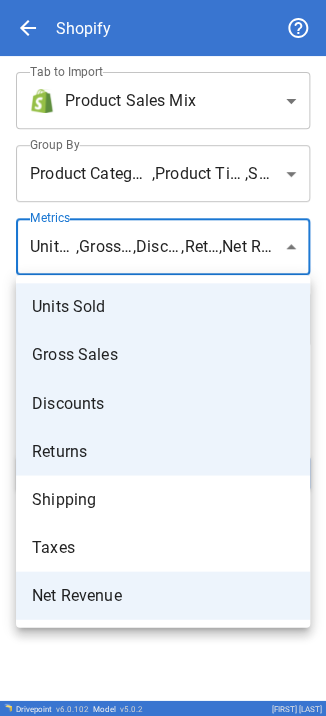click at bounding box center [163, 358] 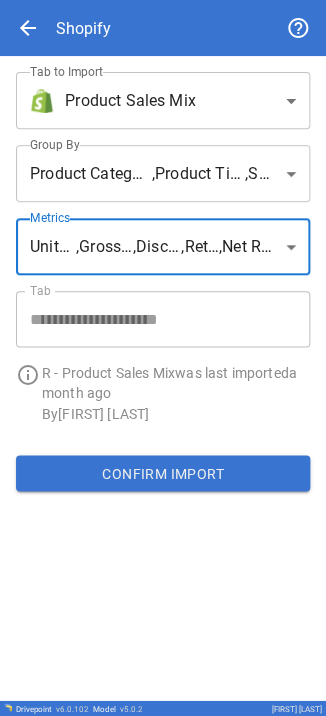 click on "Confirm Import" at bounding box center (163, 473) 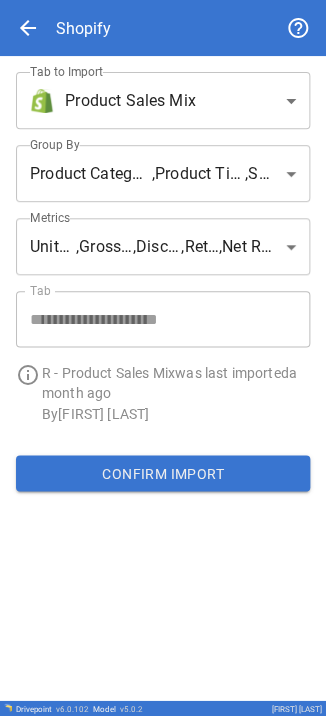click on "**********" at bounding box center (163, 358) 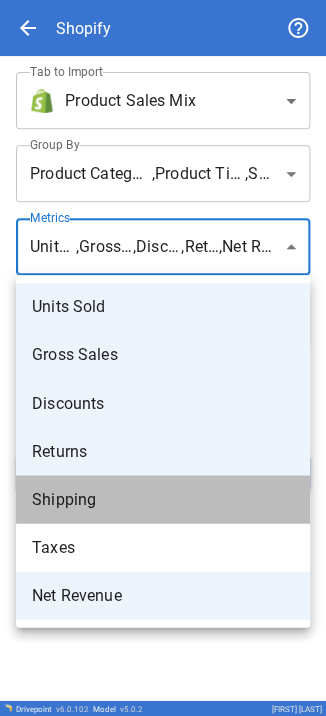 click on "Shipping" at bounding box center (163, 499) 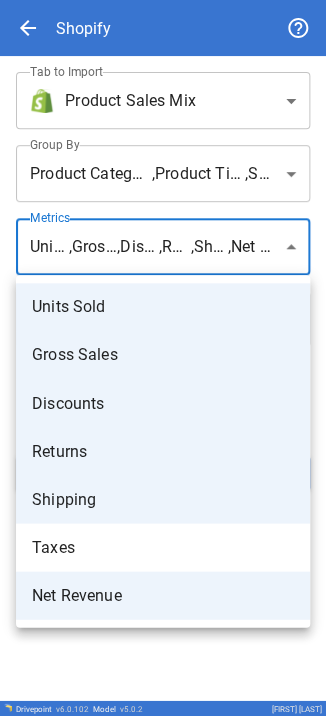 click at bounding box center (163, 358) 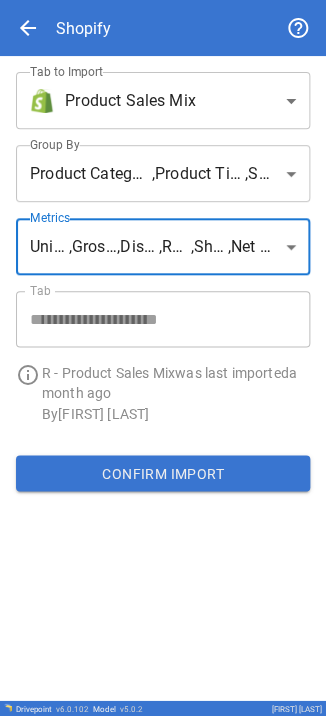 click on "Confirm Import" at bounding box center [163, 473] 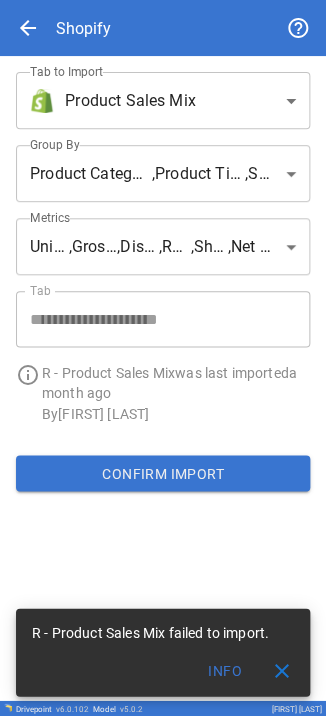 click on "**********" at bounding box center [163, 358] 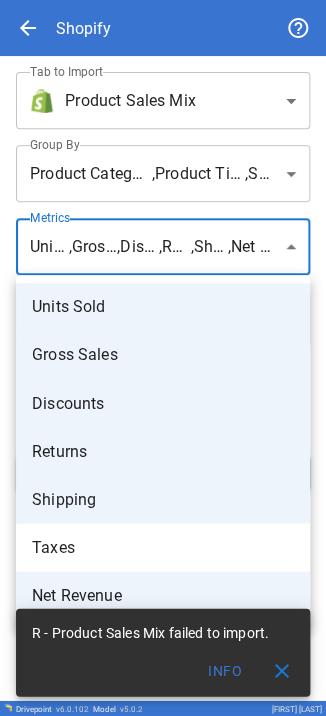 click at bounding box center [163, 358] 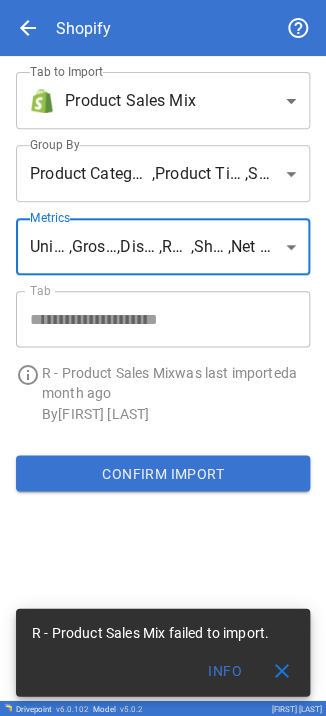click on "**********" at bounding box center [163, 358] 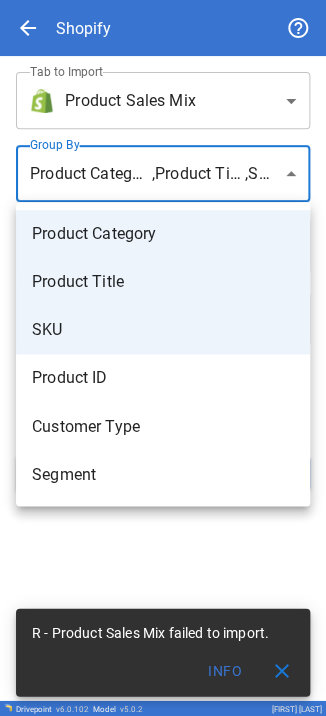 click at bounding box center [163, 358] 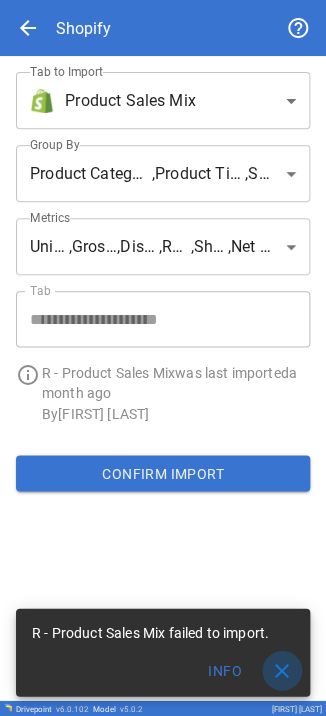 drag, startPoint x: 288, startPoint y: 670, endPoint x: 282, endPoint y: 642, distance: 28.635643 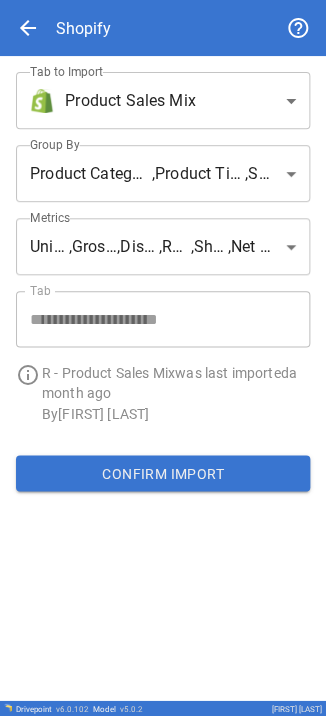click on "Confirm Import" at bounding box center (163, 473) 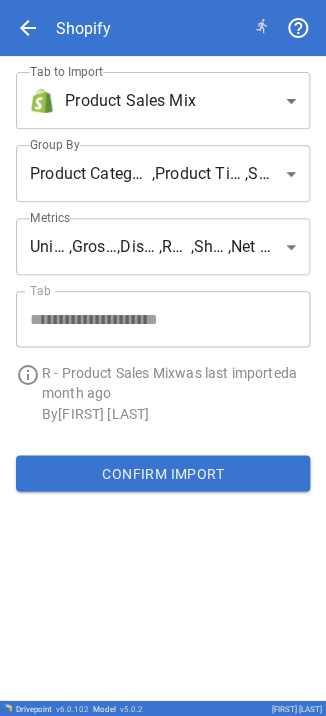 click 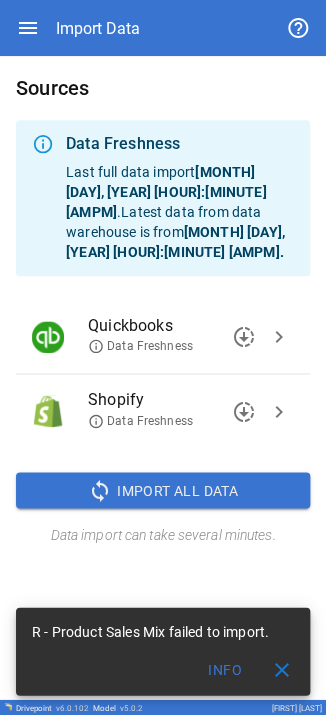 click on "close" at bounding box center (282, 669) 